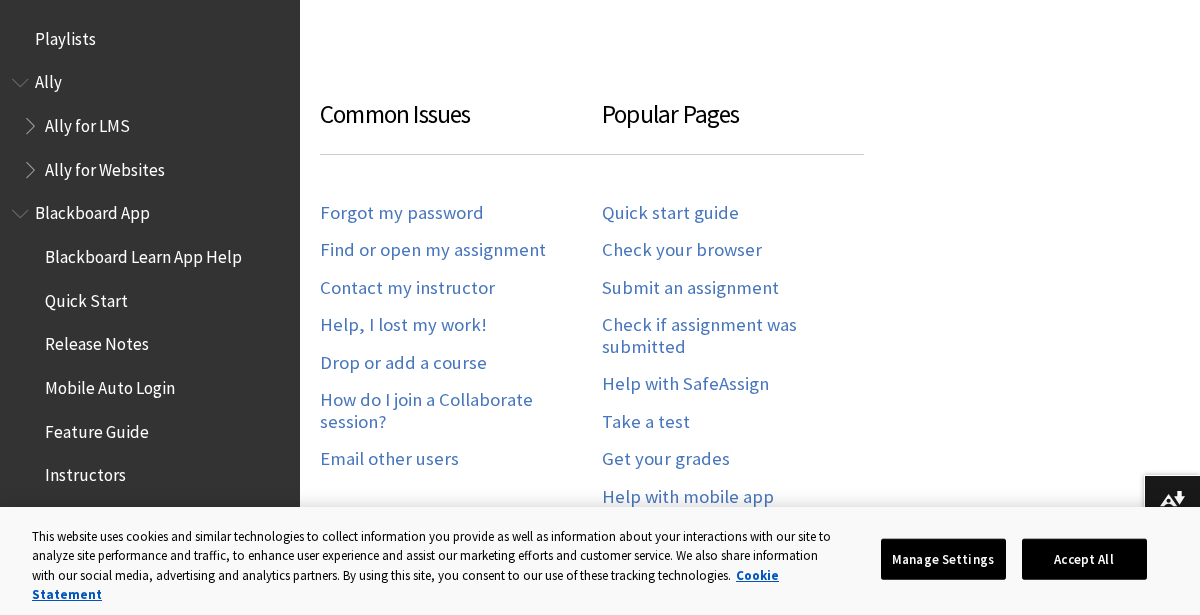 scroll, scrollTop: 1053, scrollLeft: 0, axis: vertical 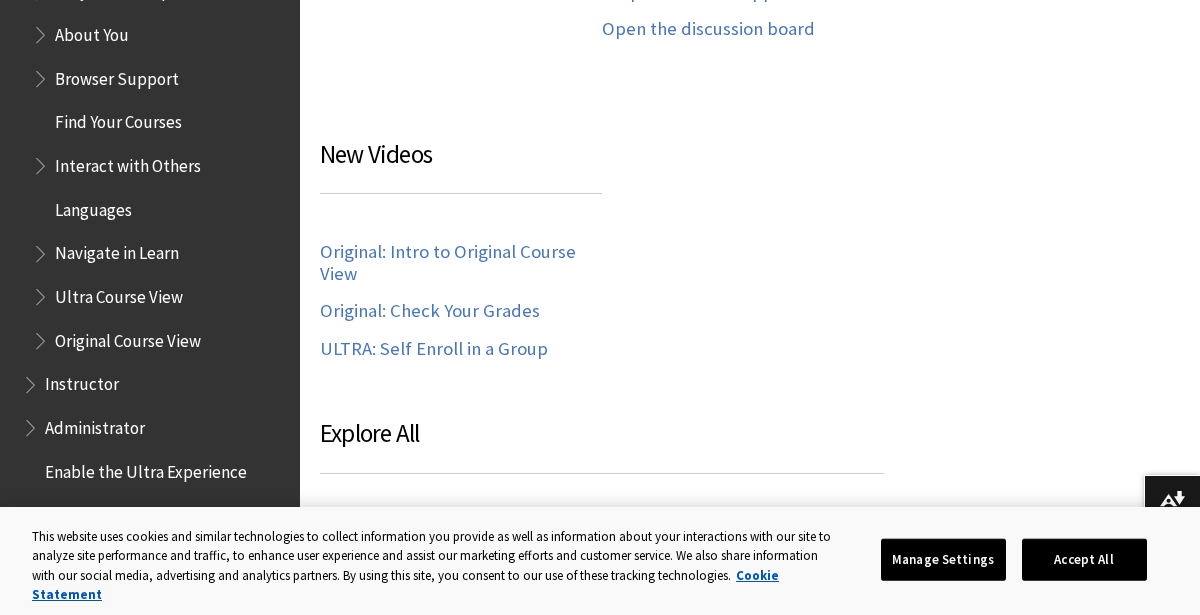 click on "Browser Support" at bounding box center (117, 75) 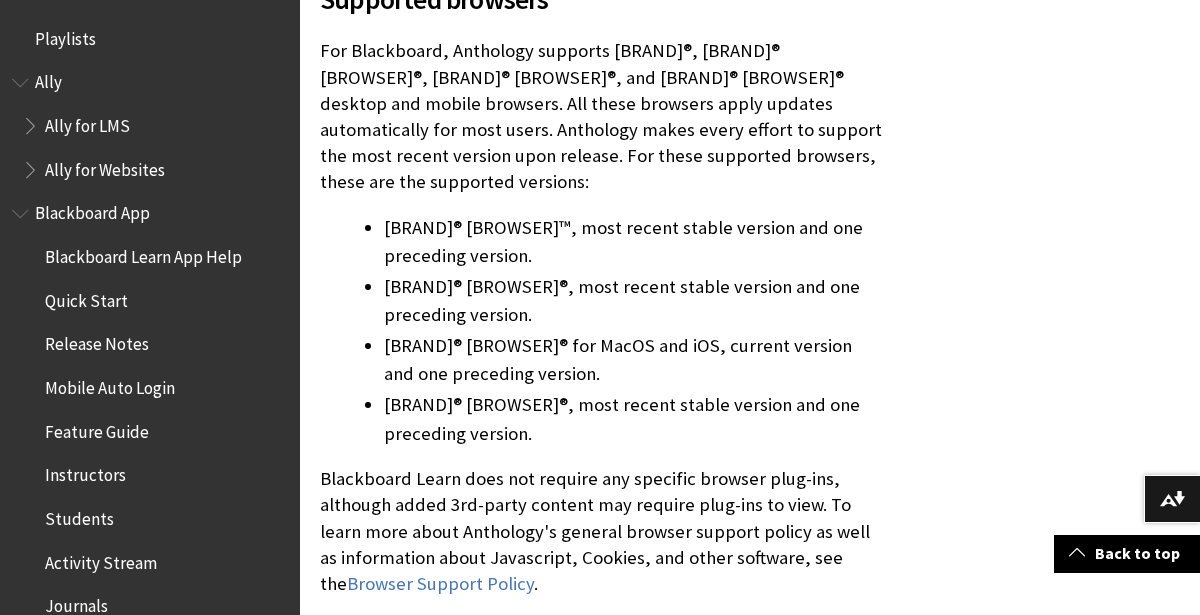 scroll, scrollTop: 686, scrollLeft: 0, axis: vertical 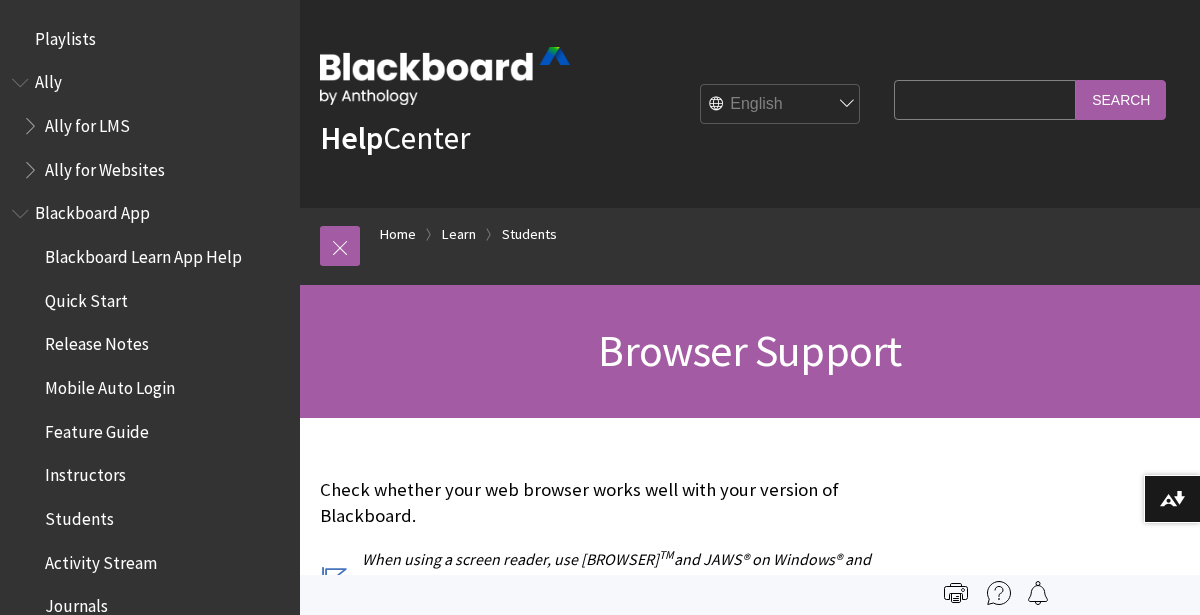 click at bounding box center [22, 209] 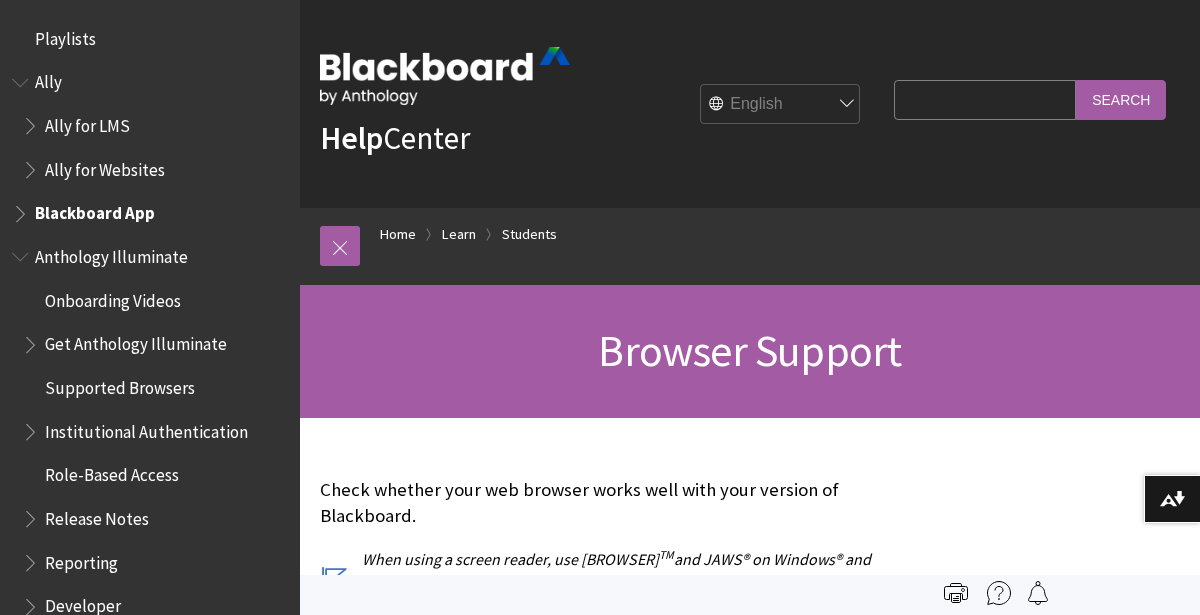 click at bounding box center (22, 252) 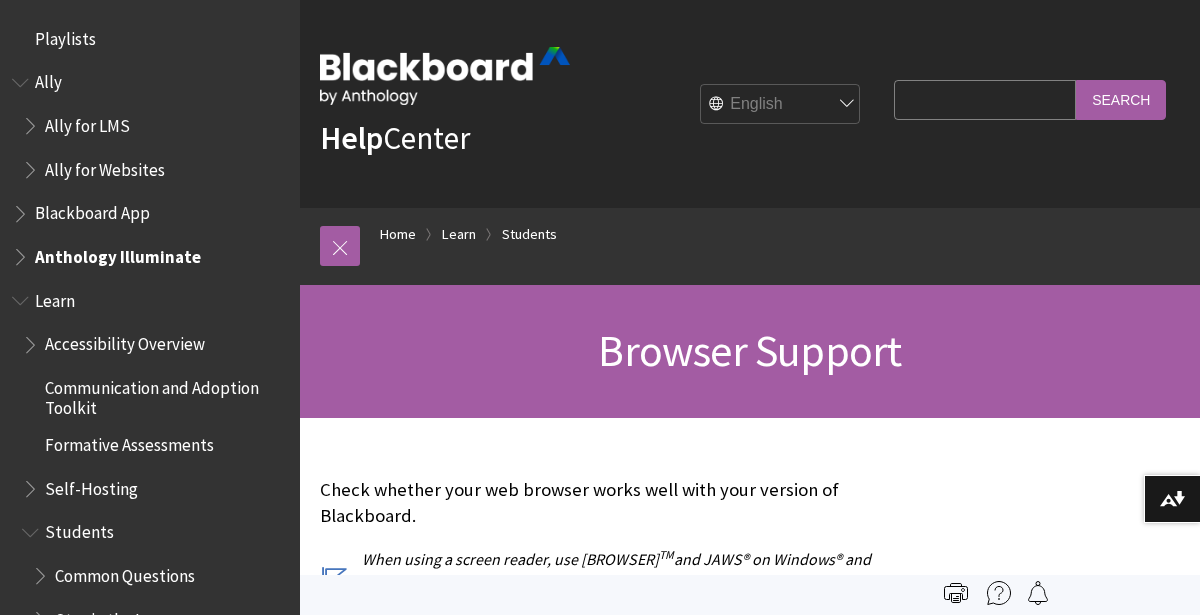 click at bounding box center [32, 340] 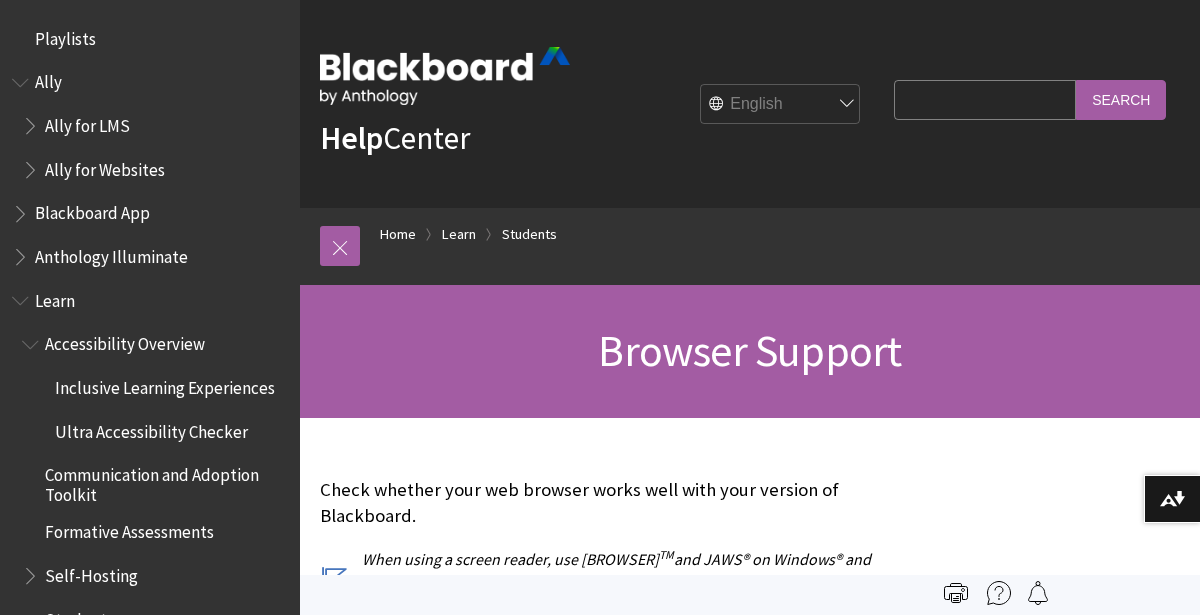 click at bounding box center (32, 340) 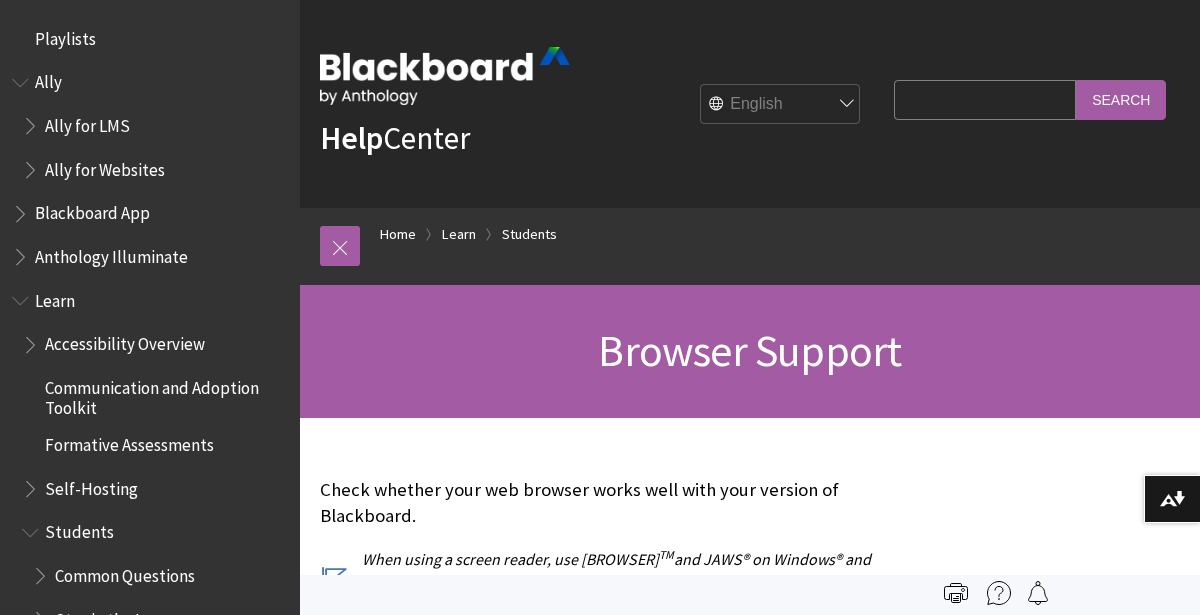 click at bounding box center [32, 340] 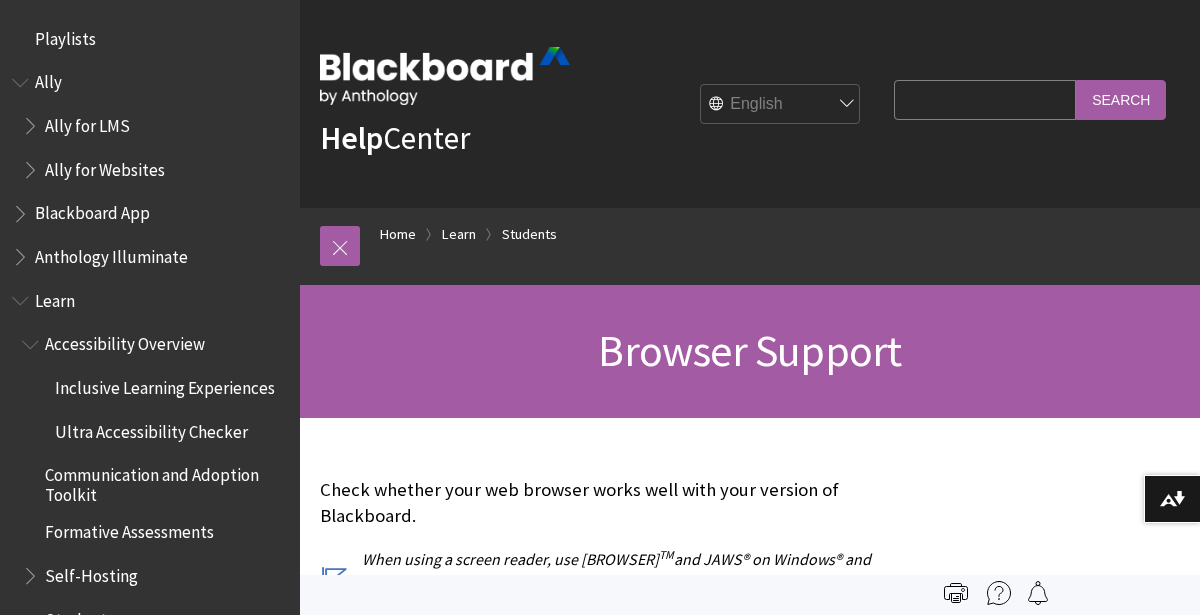 click at bounding box center [32, 340] 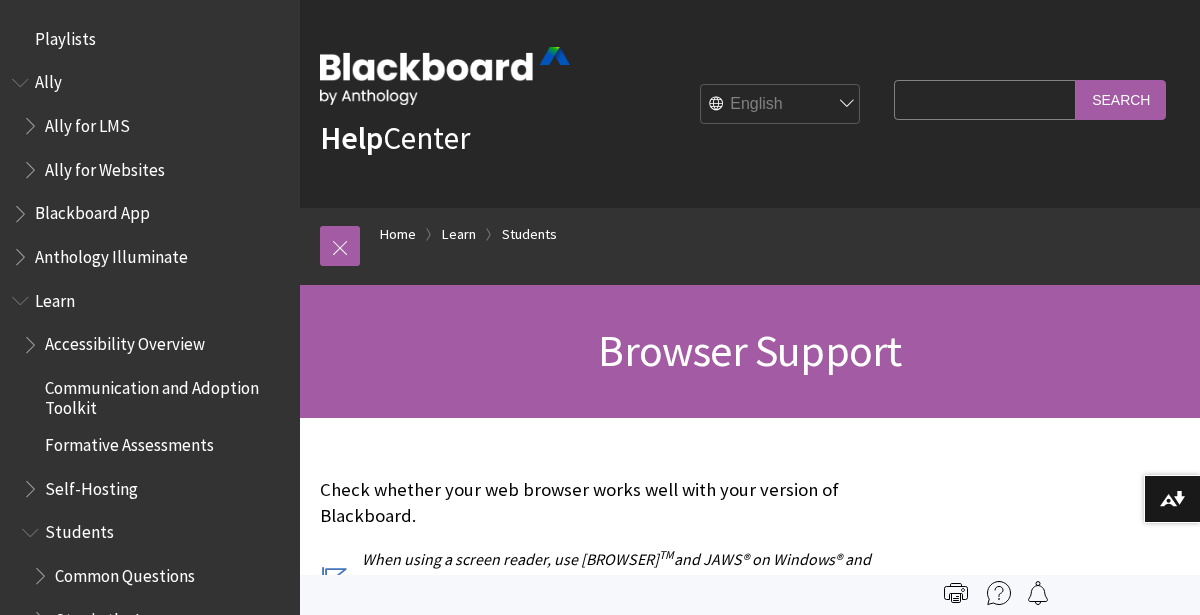 click at bounding box center [22, 296] 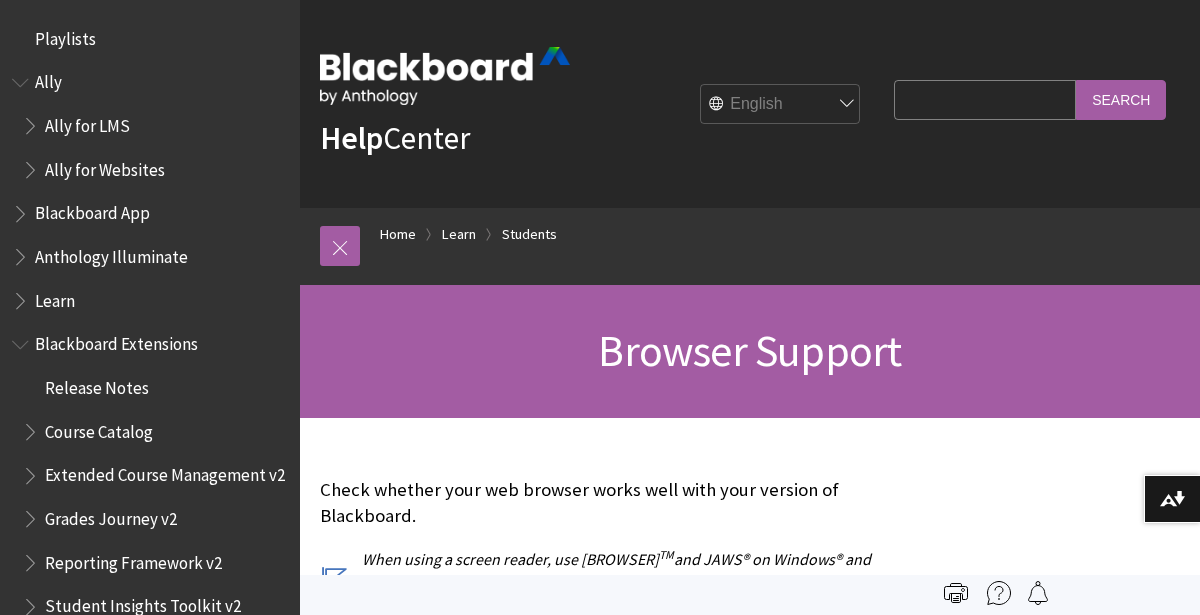 click at bounding box center [22, 78] 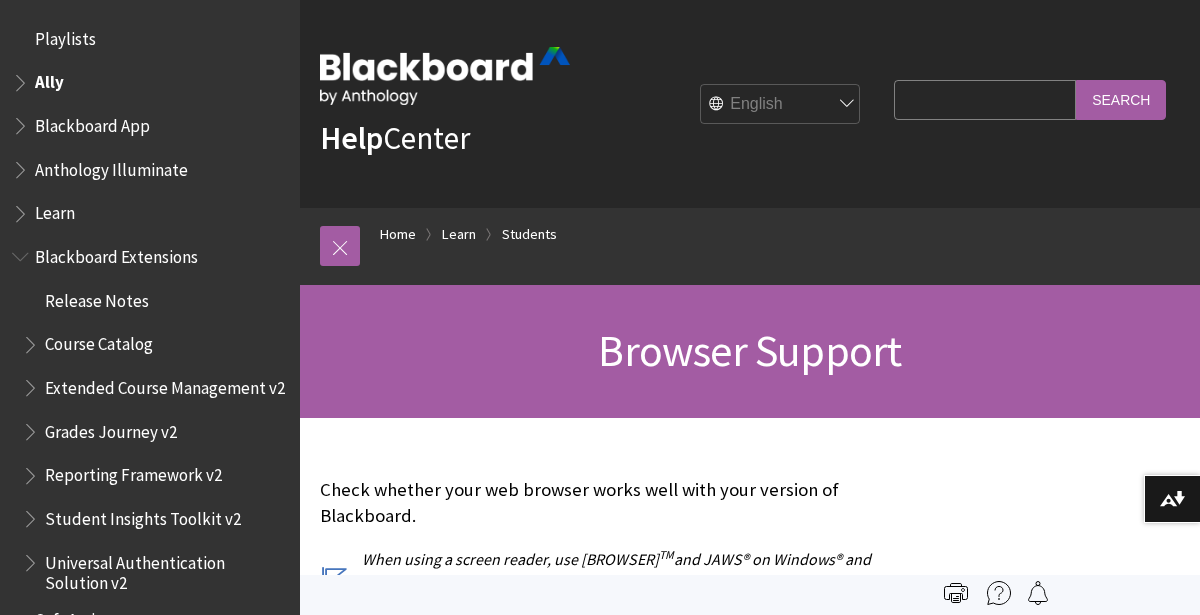 click at bounding box center (22, 252) 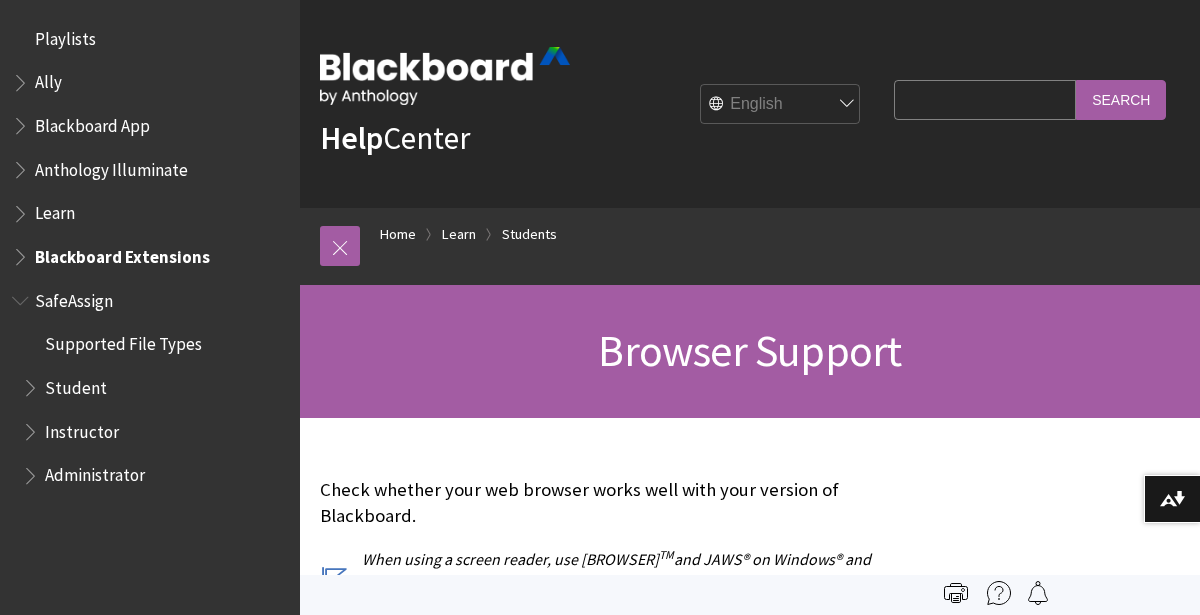 click at bounding box center (22, 296) 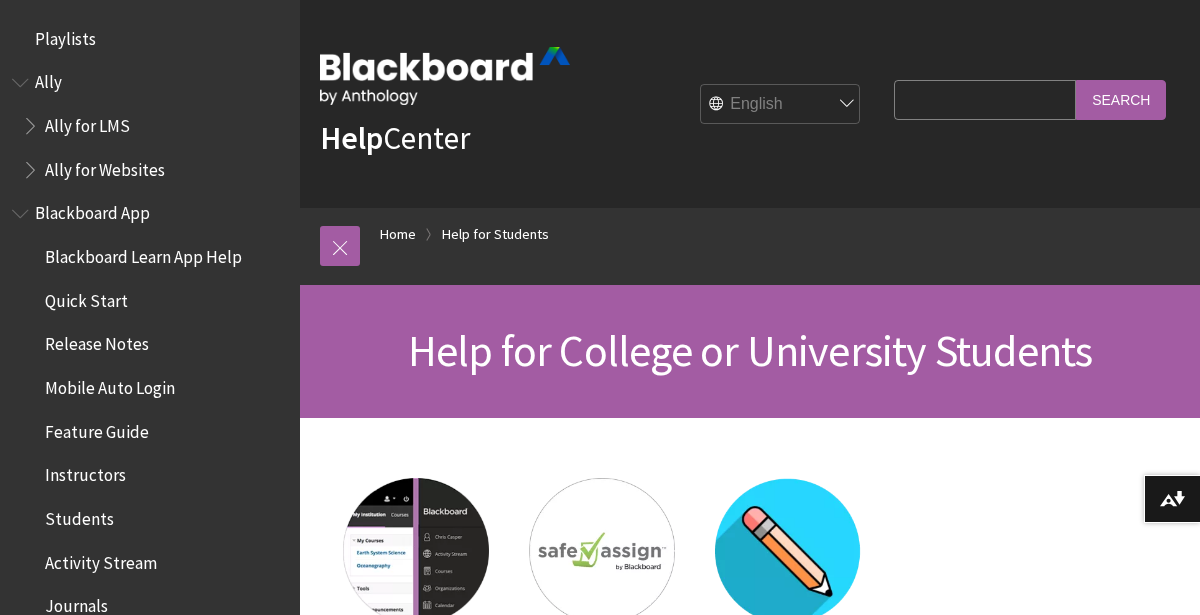 scroll, scrollTop: 0, scrollLeft: 0, axis: both 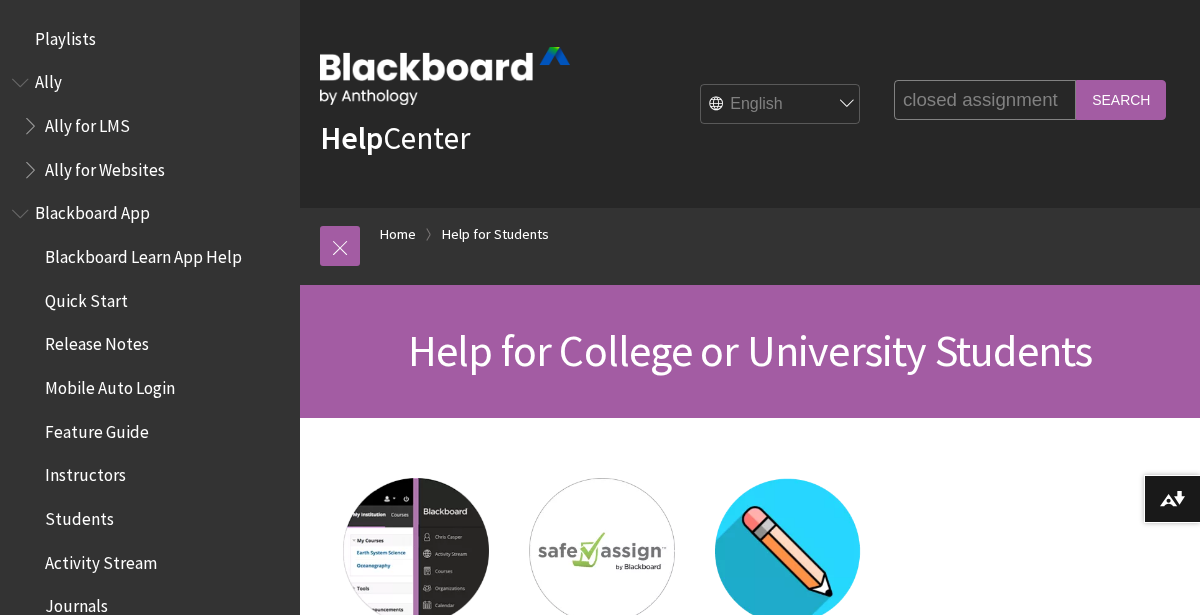 type on "closed assignment" 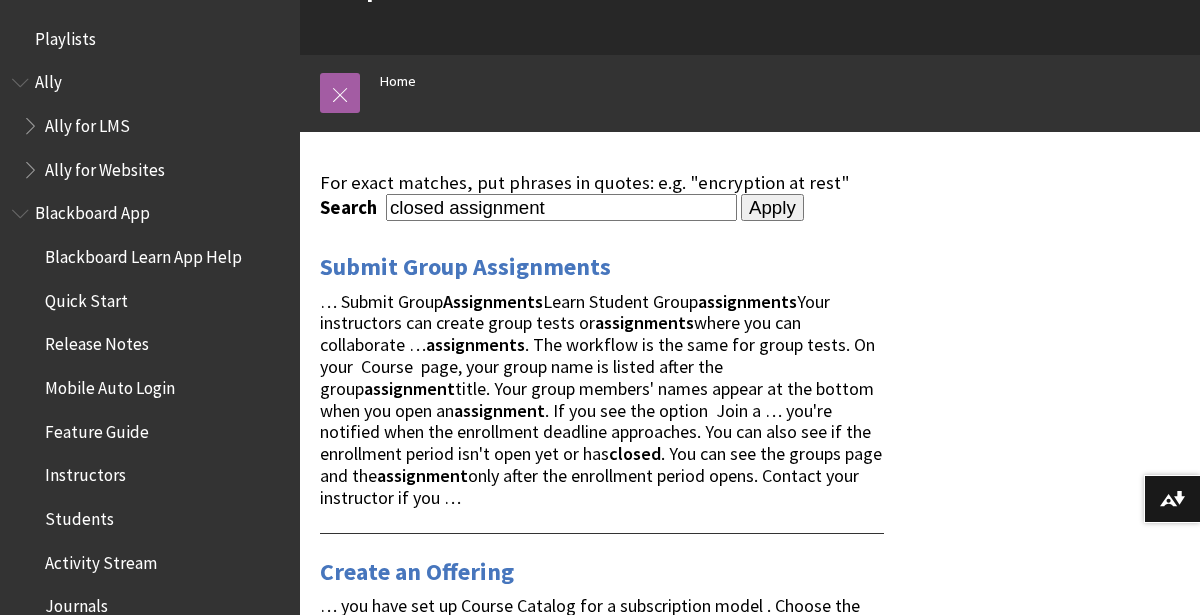 scroll, scrollTop: 376, scrollLeft: 0, axis: vertical 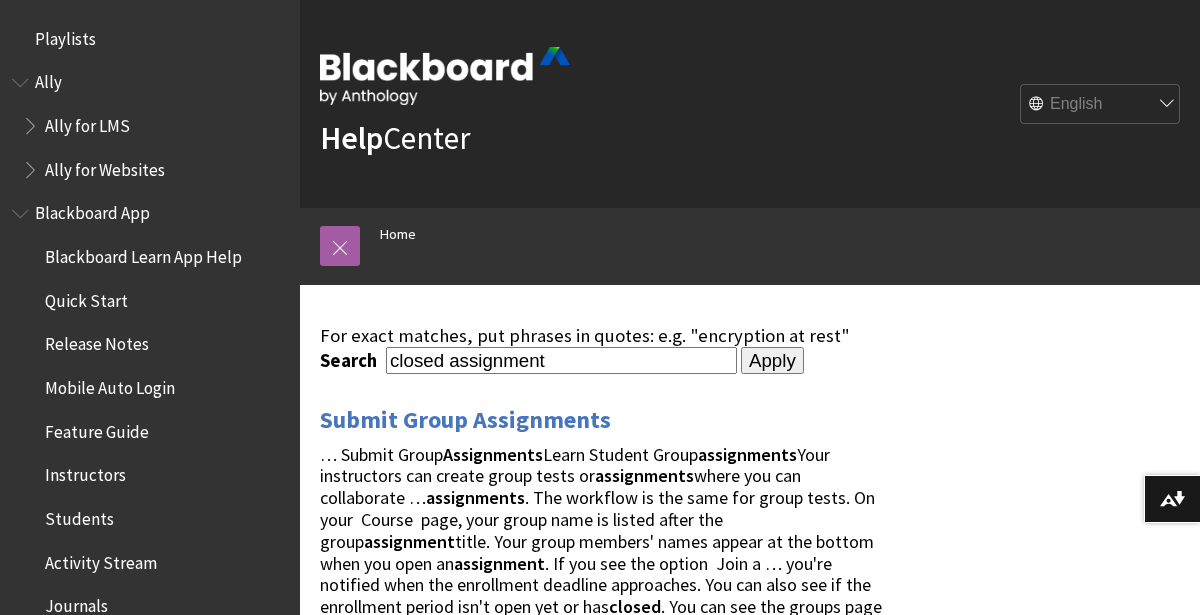 click on "closed assignment" at bounding box center [561, 360] 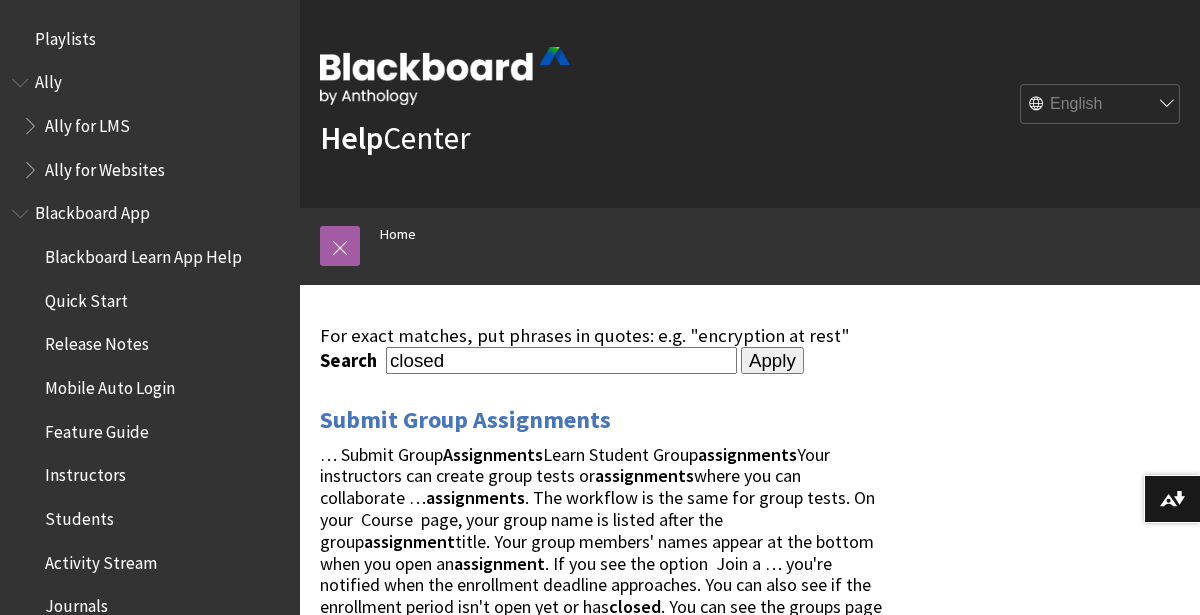 type on "closed" 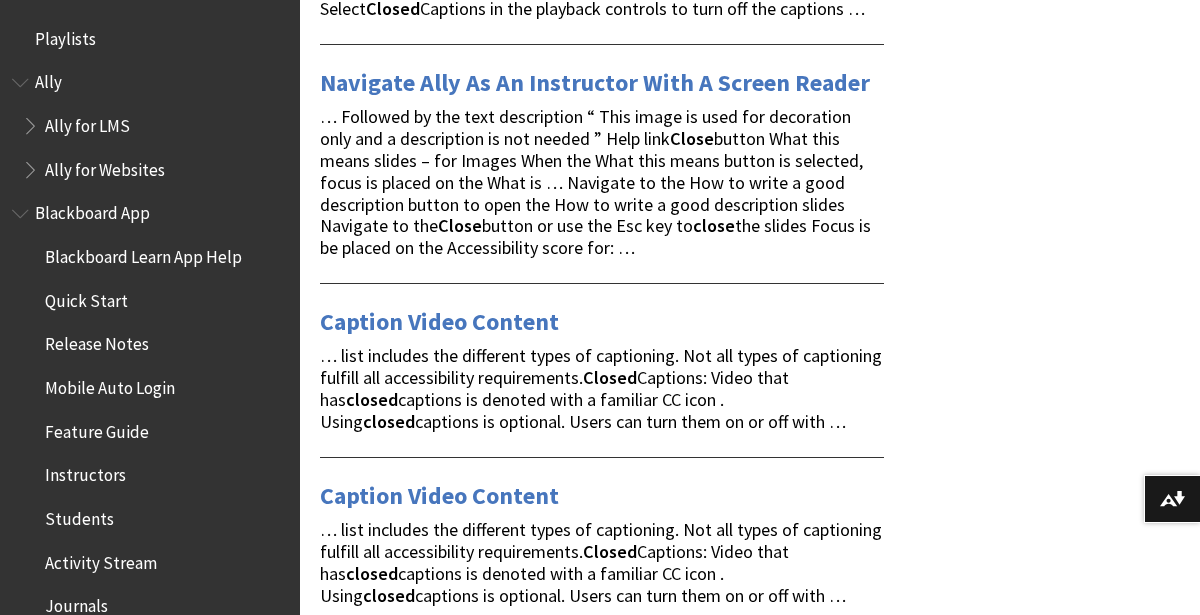 scroll, scrollTop: 583, scrollLeft: 0, axis: vertical 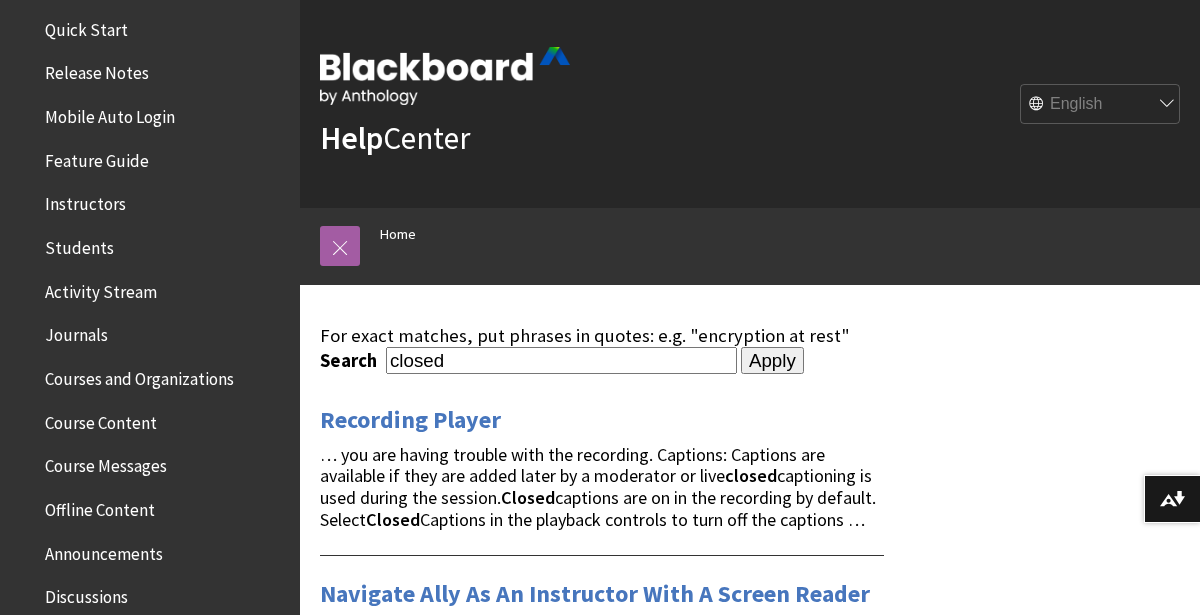 click on "closed" at bounding box center [561, 360] 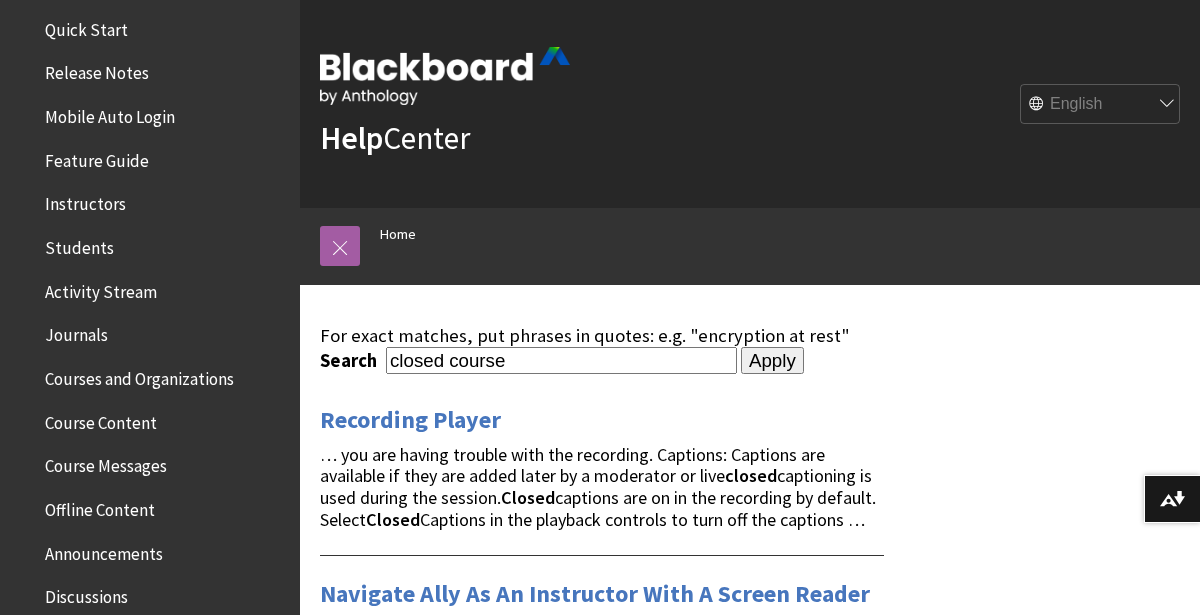 type on "closed course" 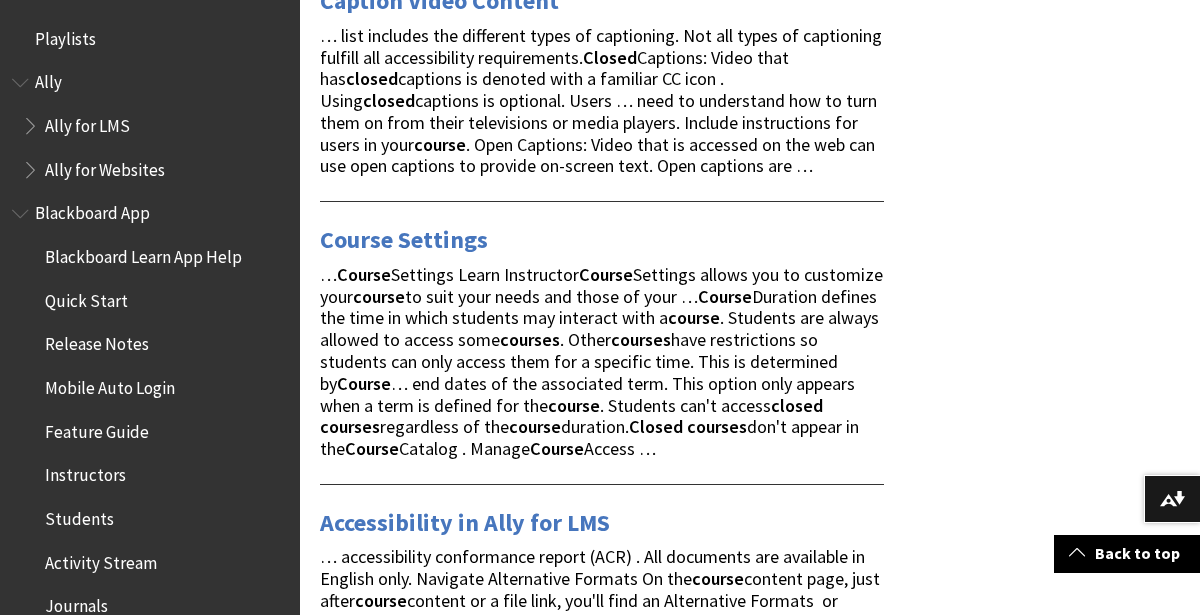 scroll, scrollTop: 658, scrollLeft: 0, axis: vertical 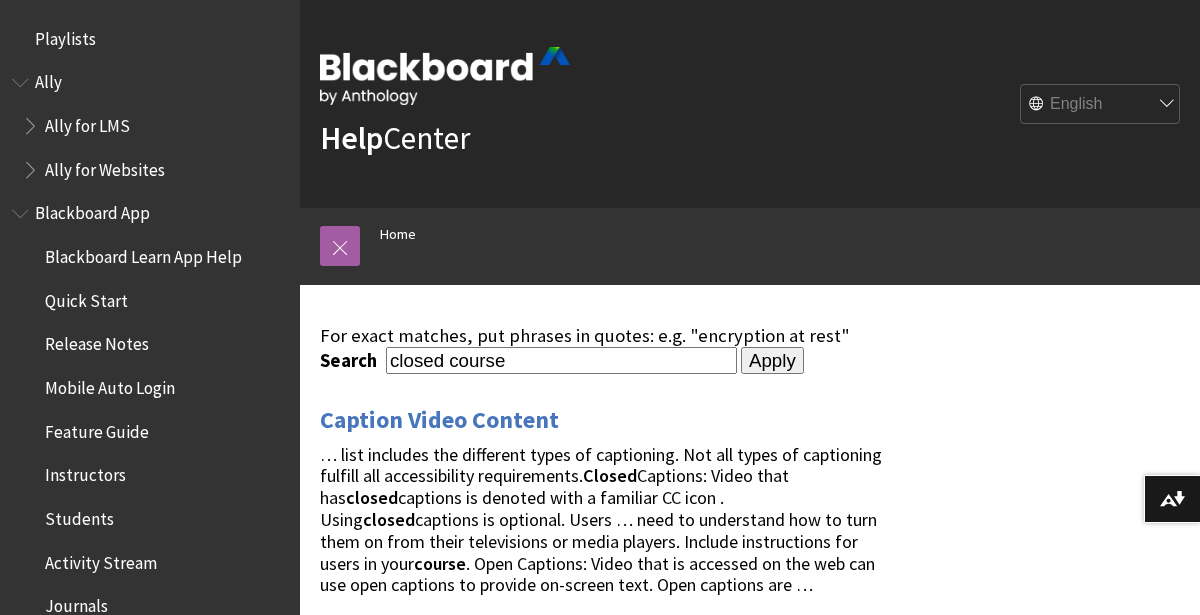 click on "closed course" at bounding box center (561, 360) 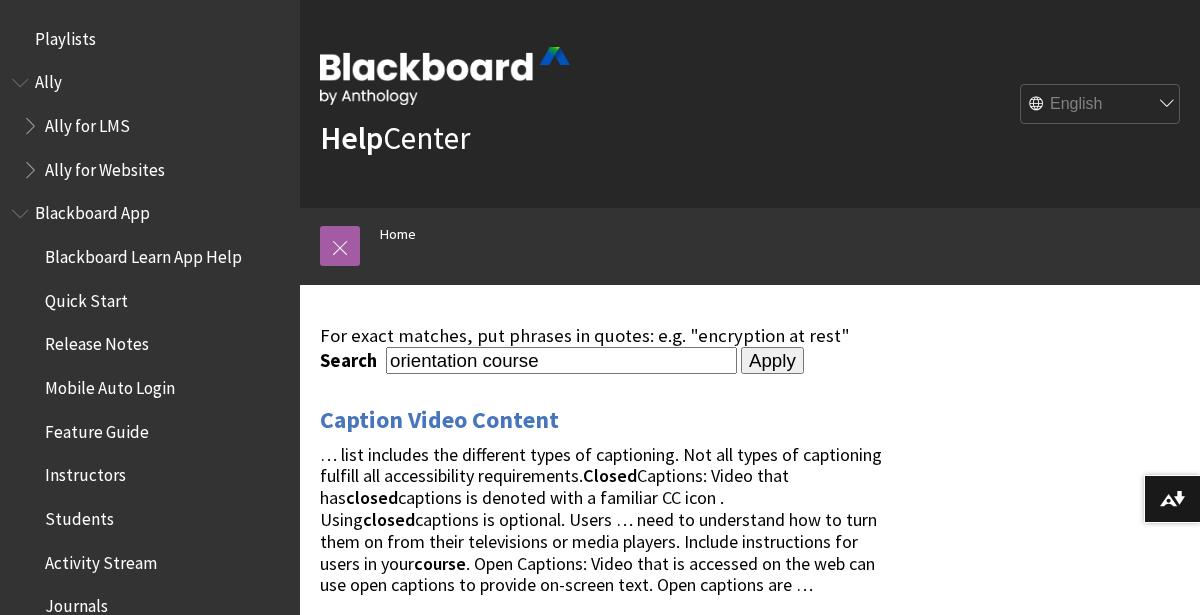 type on "orientation course" 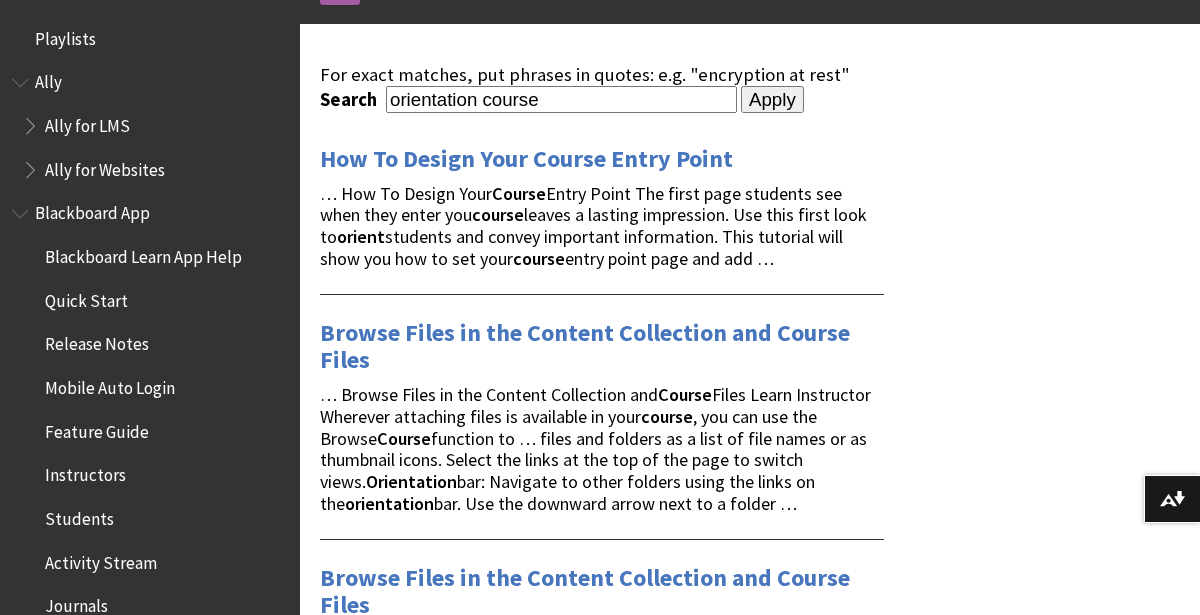 scroll, scrollTop: 276, scrollLeft: 0, axis: vertical 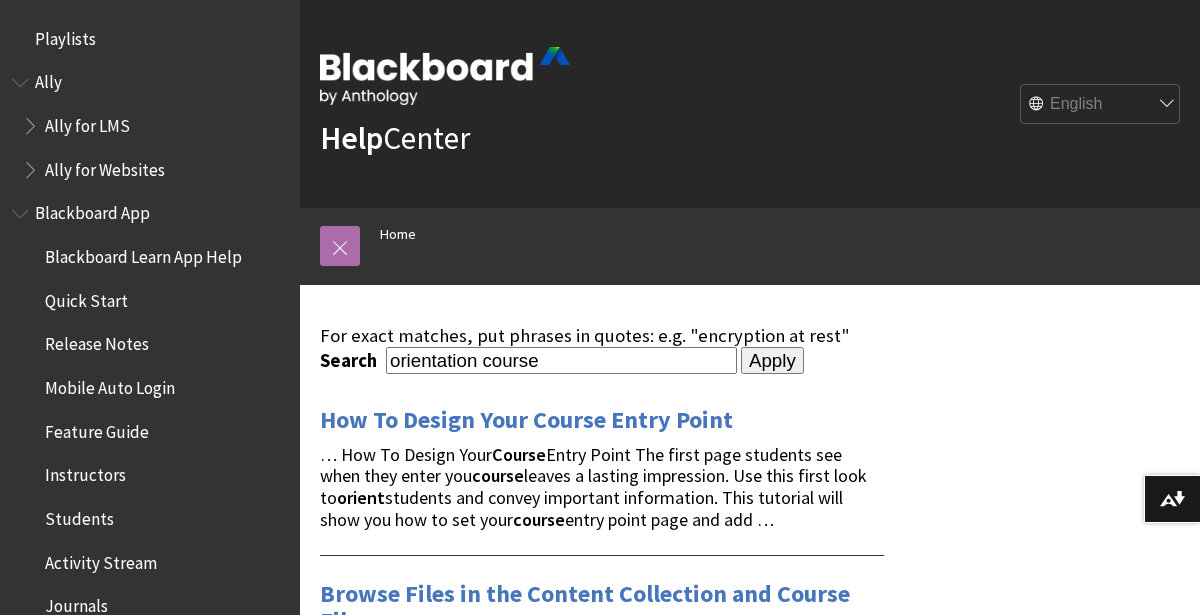 click at bounding box center [340, 246] 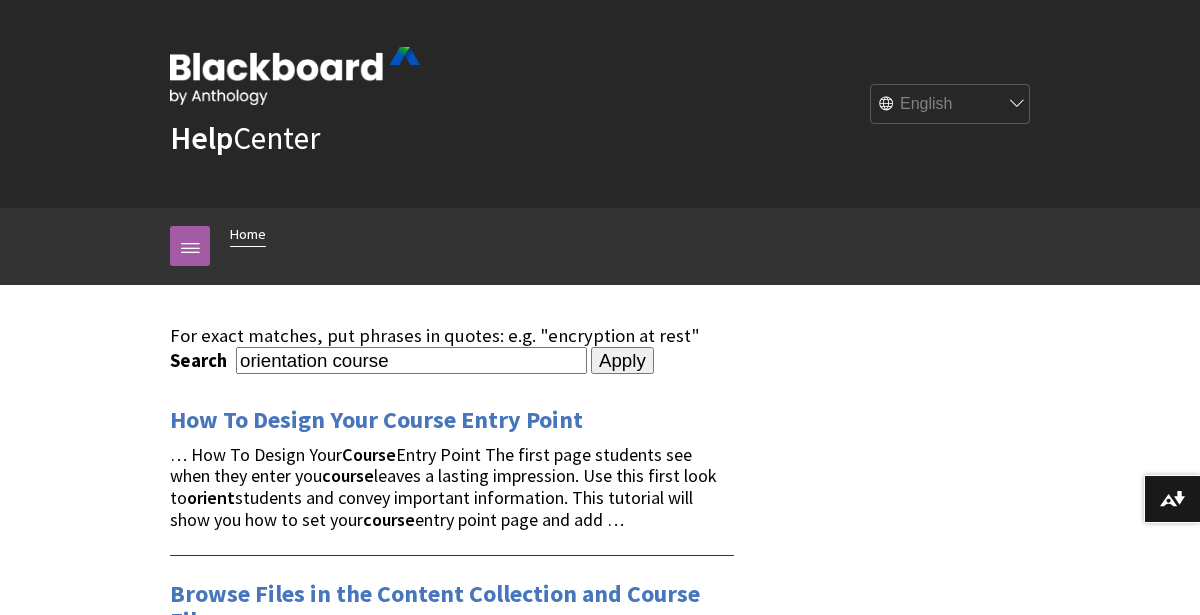 click on "Home" at bounding box center (248, 234) 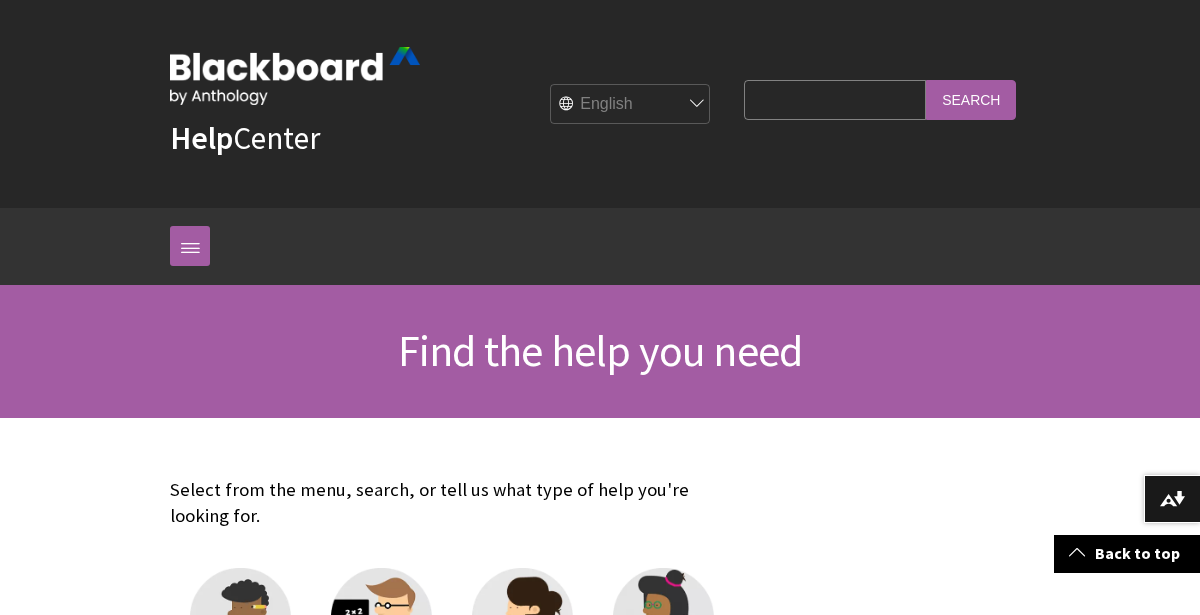 click on "Student" at bounding box center (240, 703) 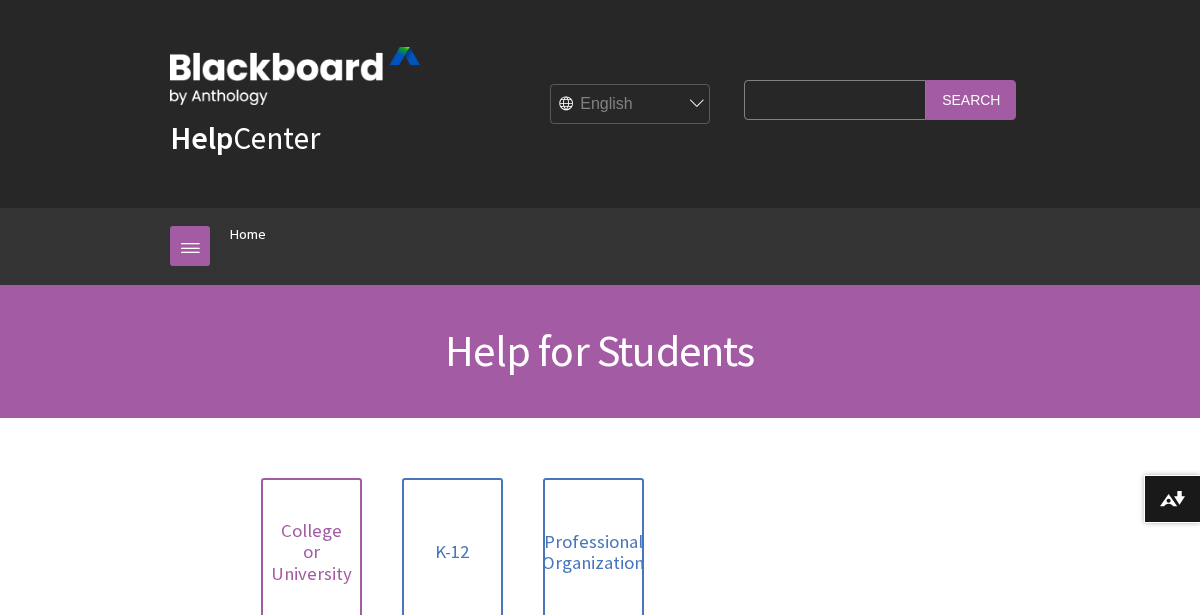 click on "College or University" at bounding box center (311, 552) 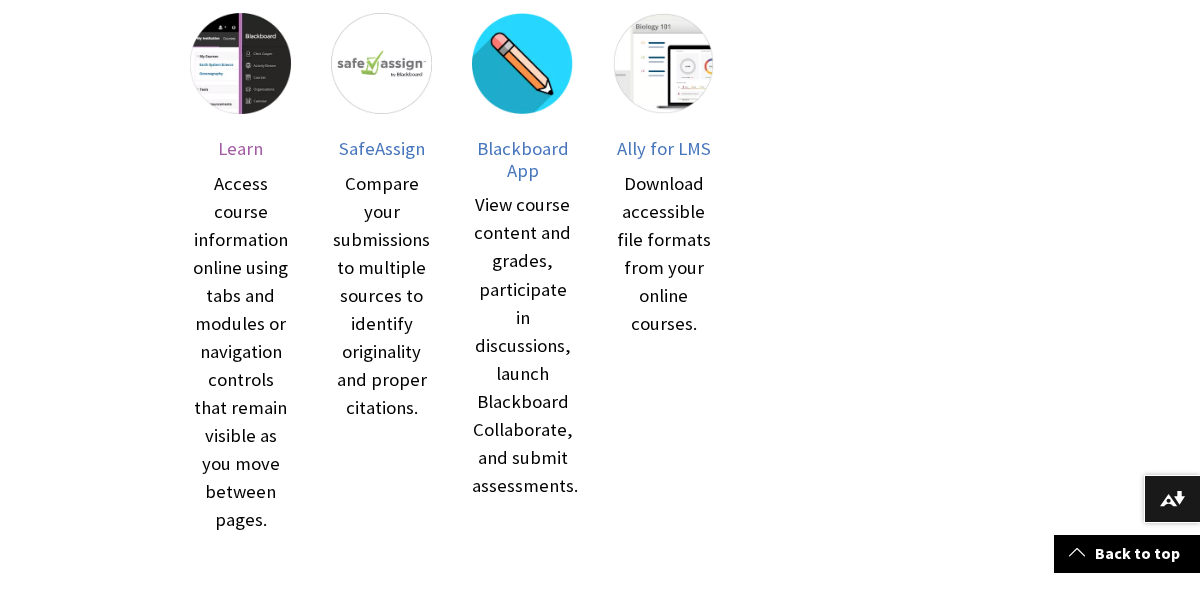 scroll, scrollTop: 465, scrollLeft: 0, axis: vertical 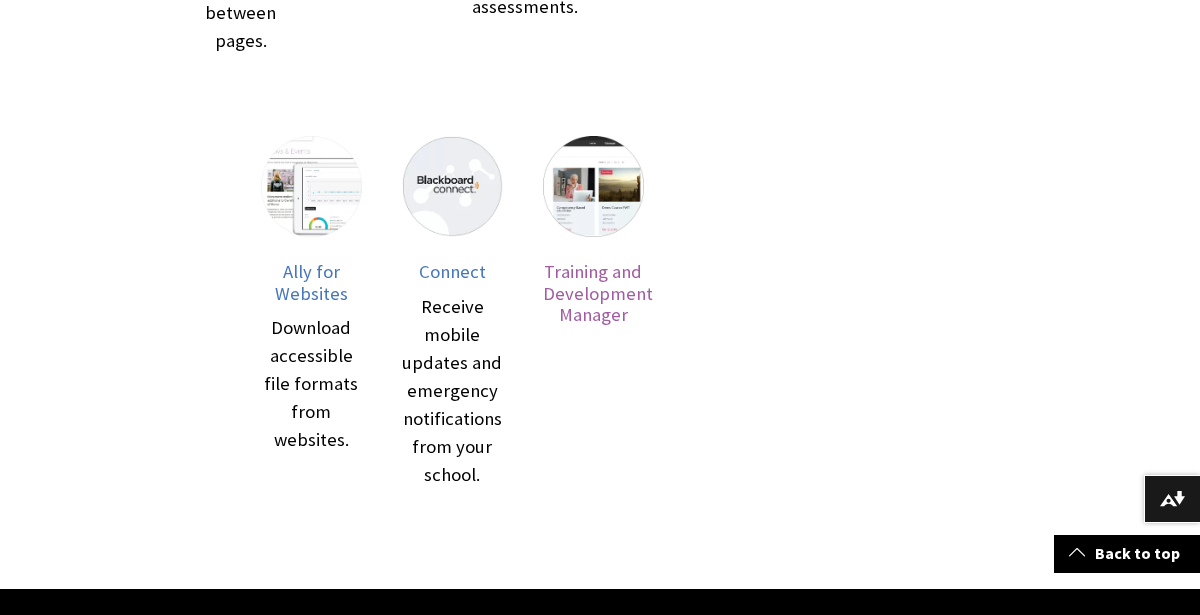click on "Training and Development Manager" at bounding box center (593, 312) 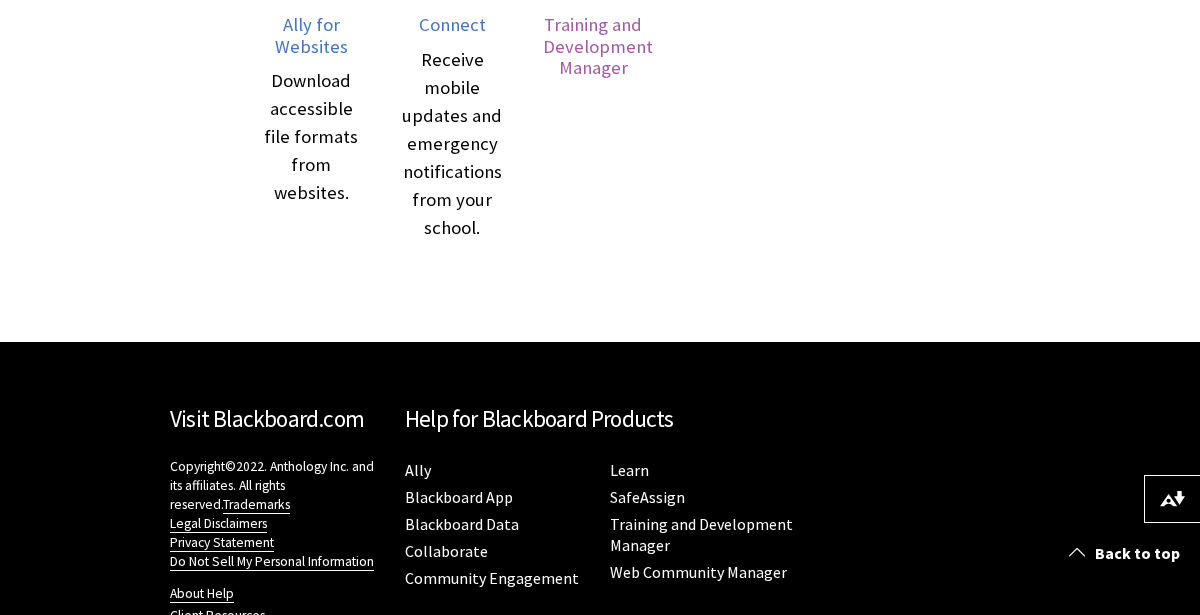 scroll, scrollTop: 1305, scrollLeft: 0, axis: vertical 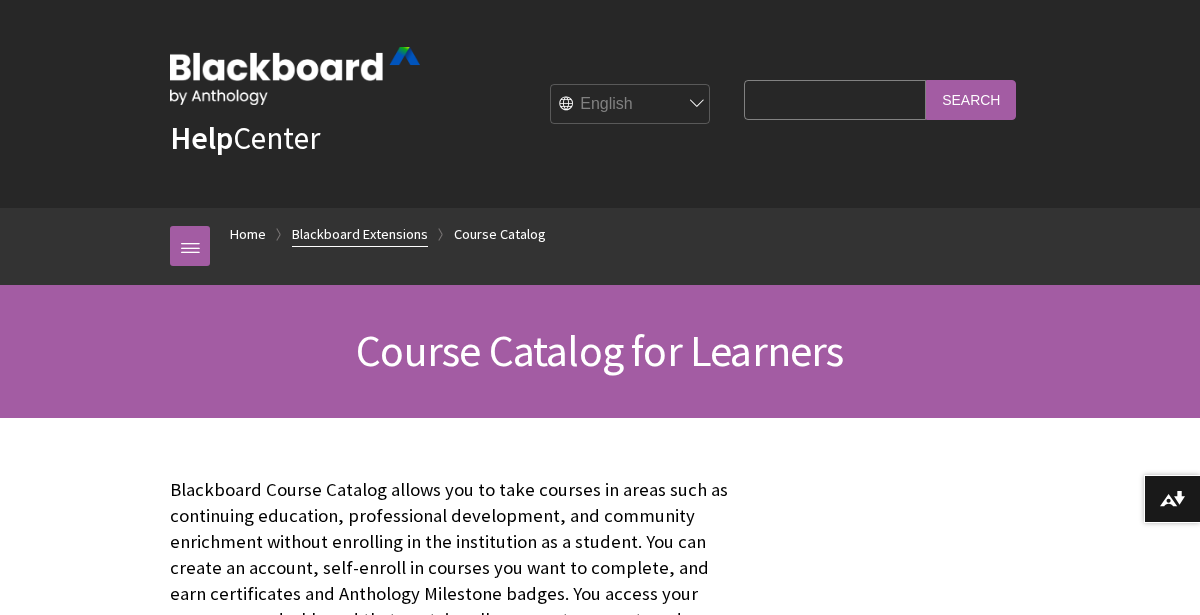 click on "Blackboard Extensions" at bounding box center [360, 234] 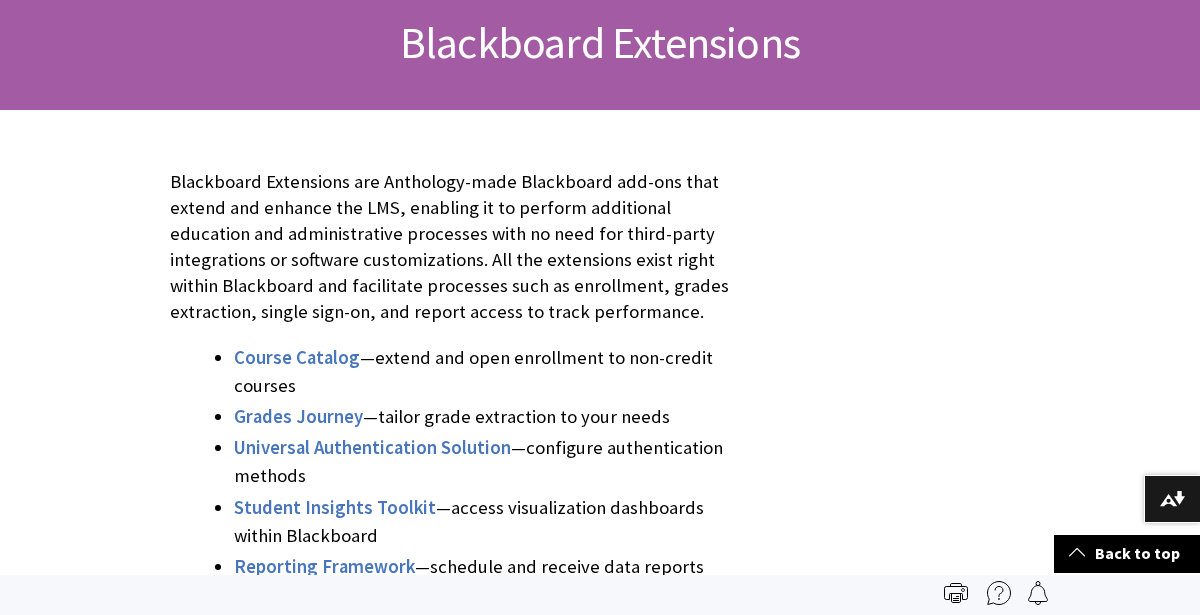 scroll, scrollTop: 308, scrollLeft: 0, axis: vertical 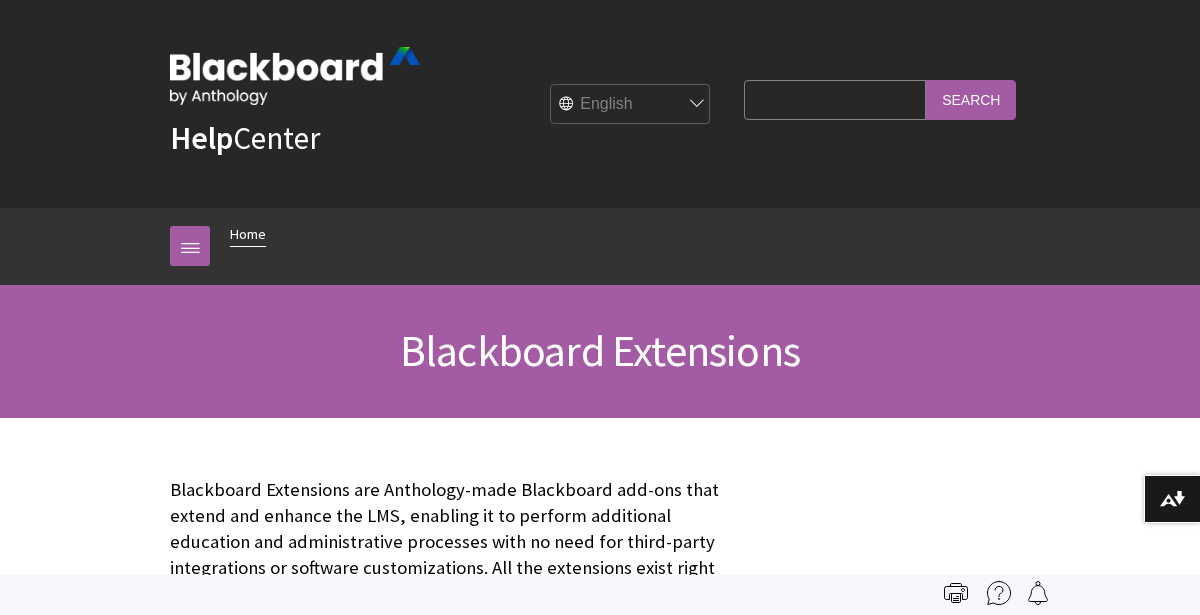 click on "Home" at bounding box center [248, 234] 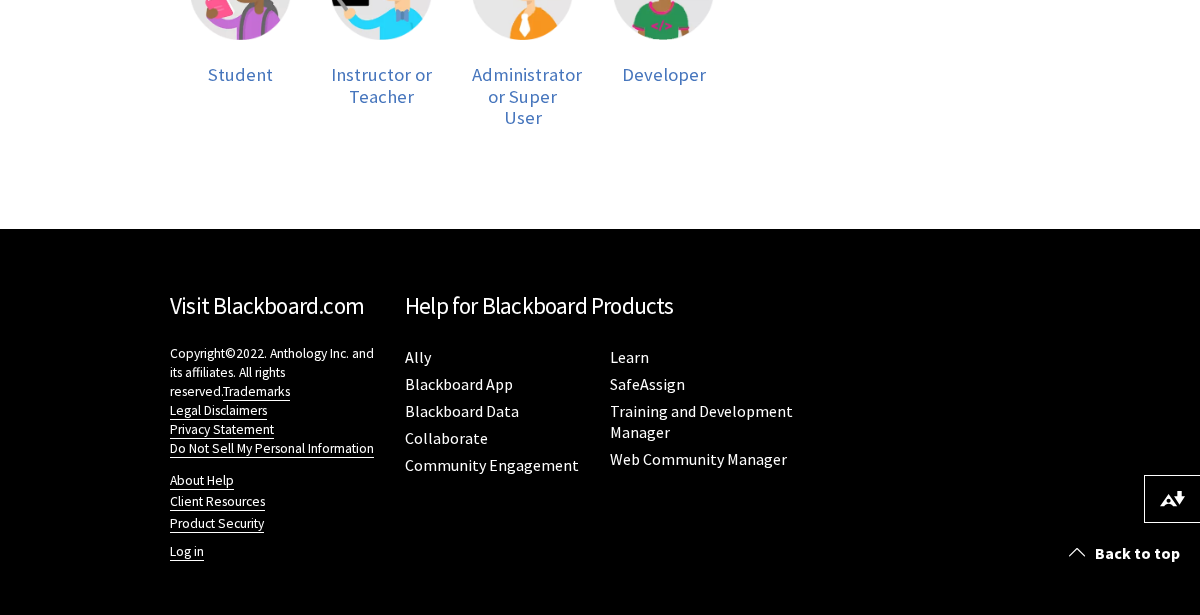 scroll, scrollTop: 629, scrollLeft: 0, axis: vertical 